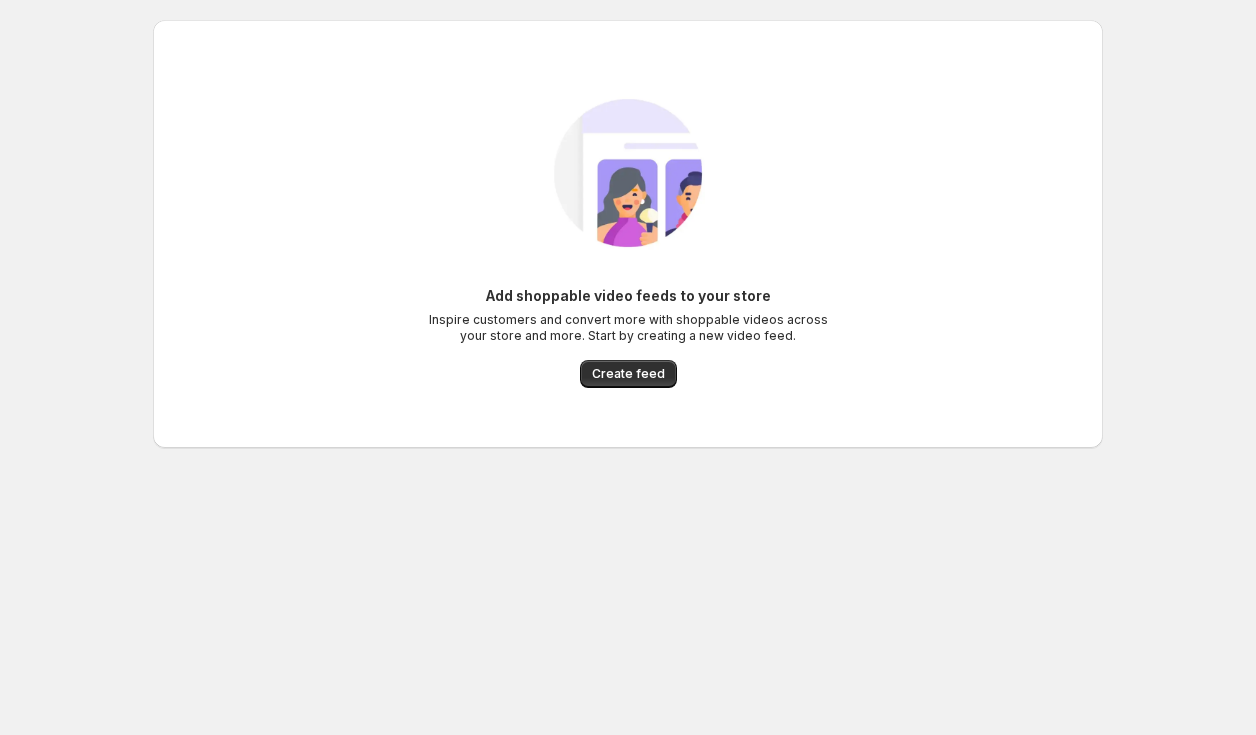 scroll, scrollTop: 0, scrollLeft: 0, axis: both 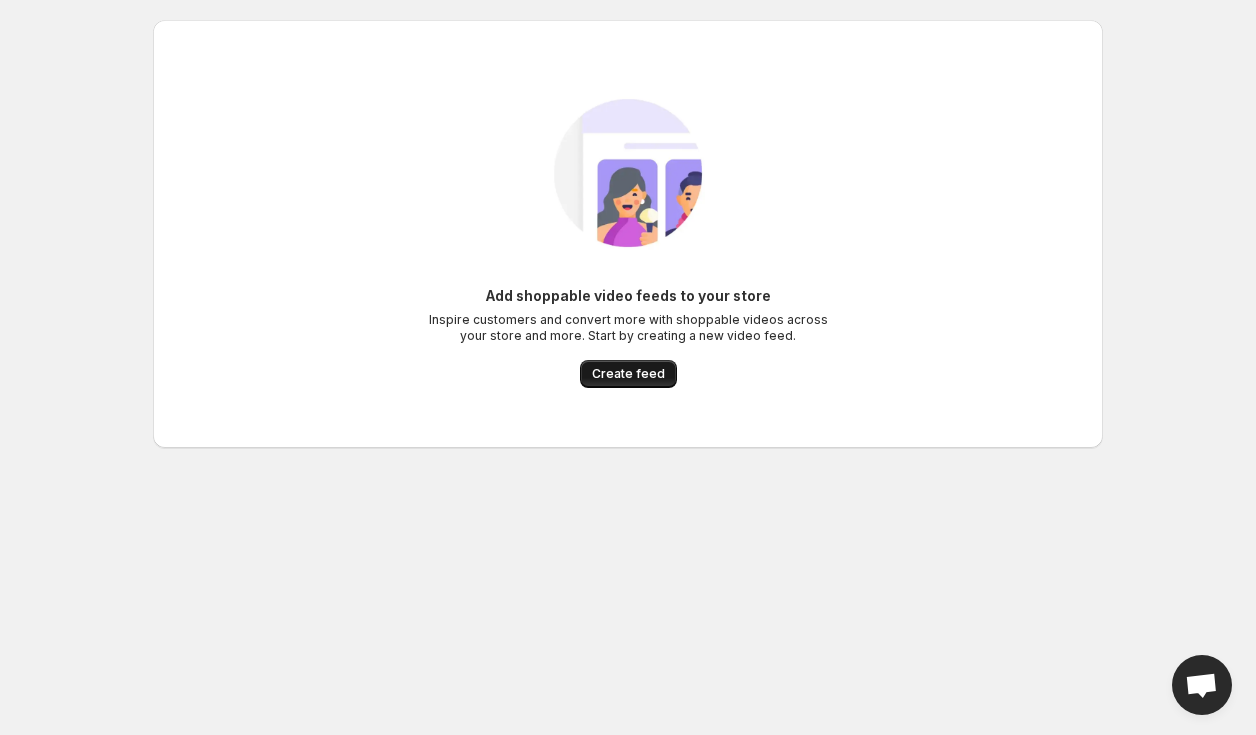 click on "Create feed" at bounding box center [628, 374] 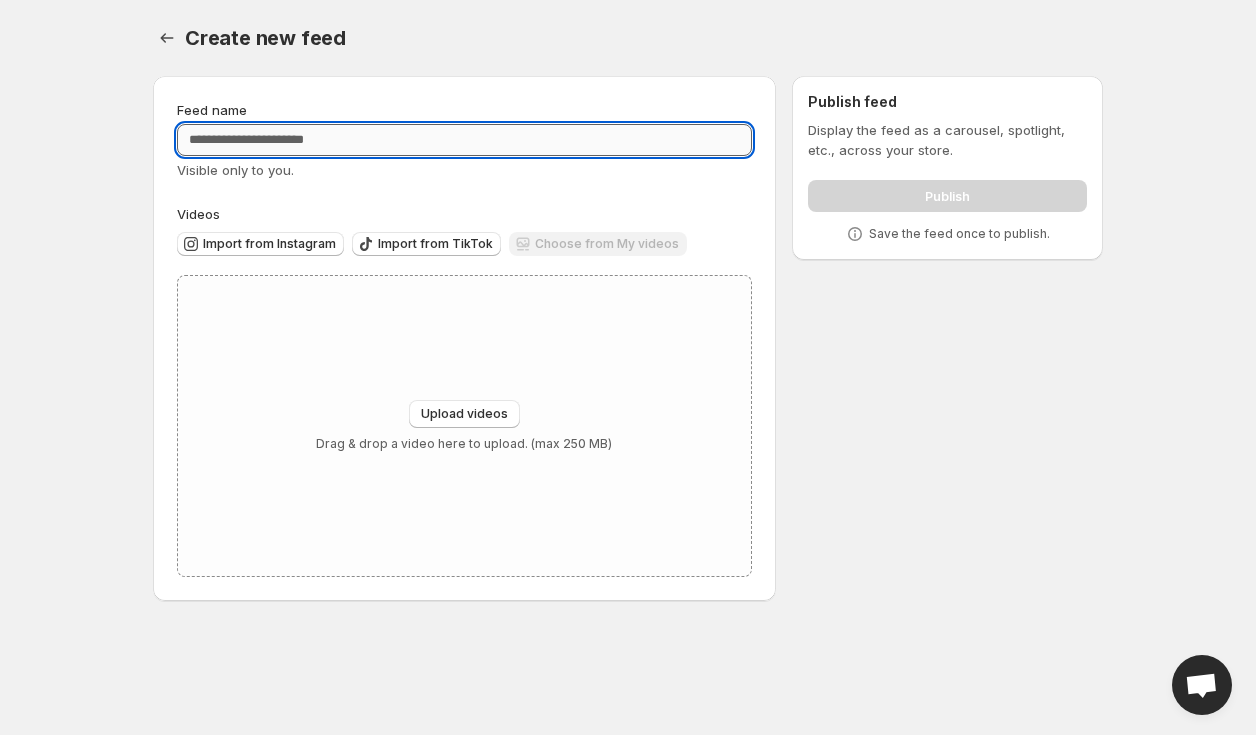 click on "Feed name" at bounding box center (464, 140) 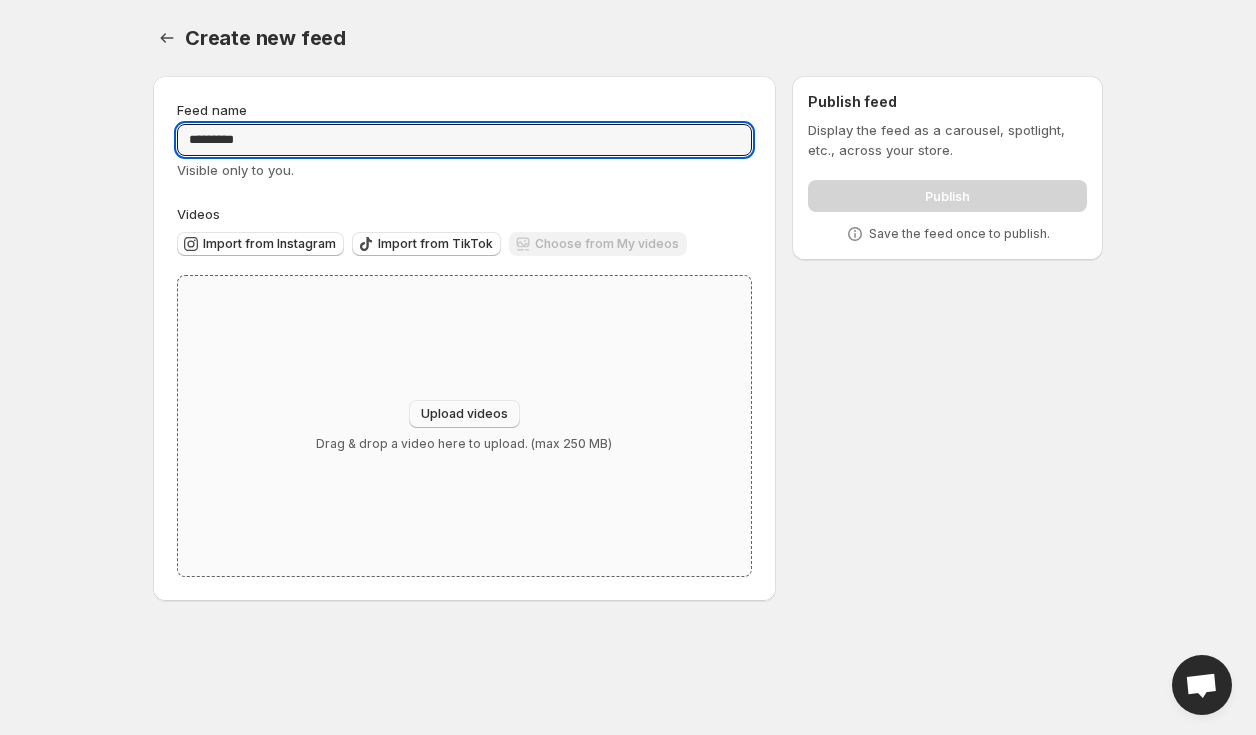 type on "*********" 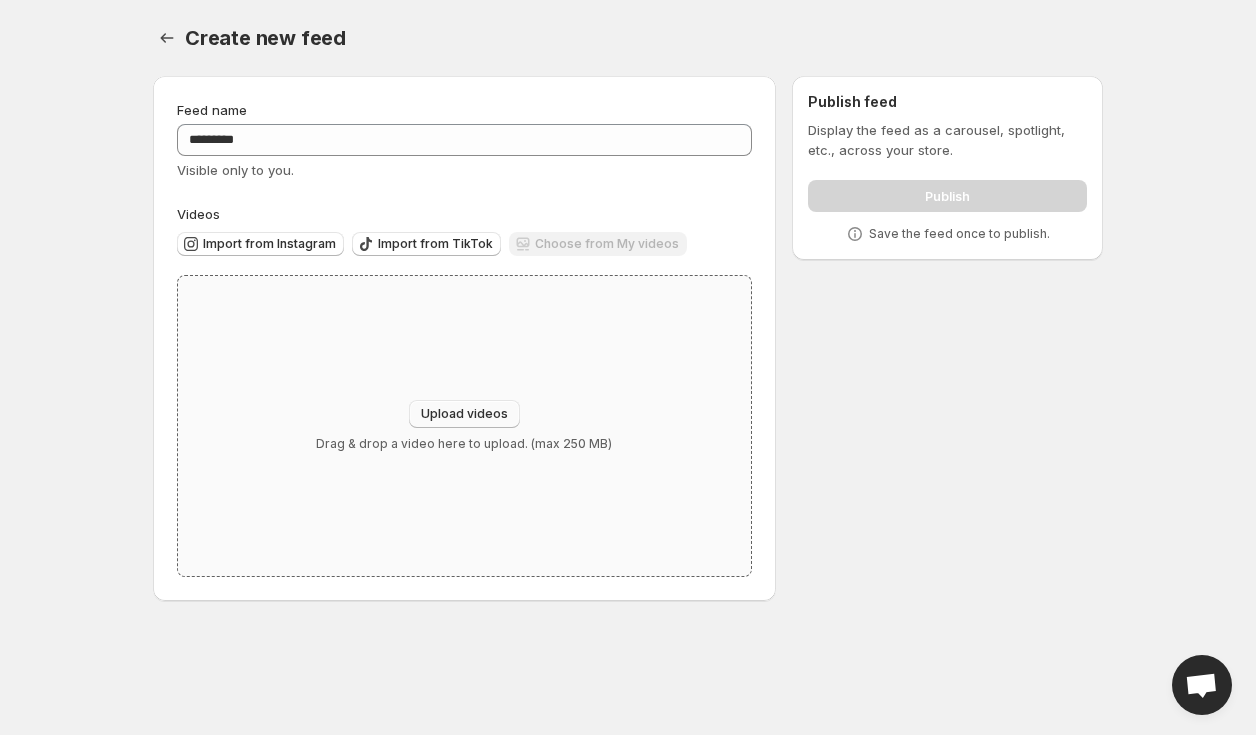 click on "Upload videos" at bounding box center (464, 414) 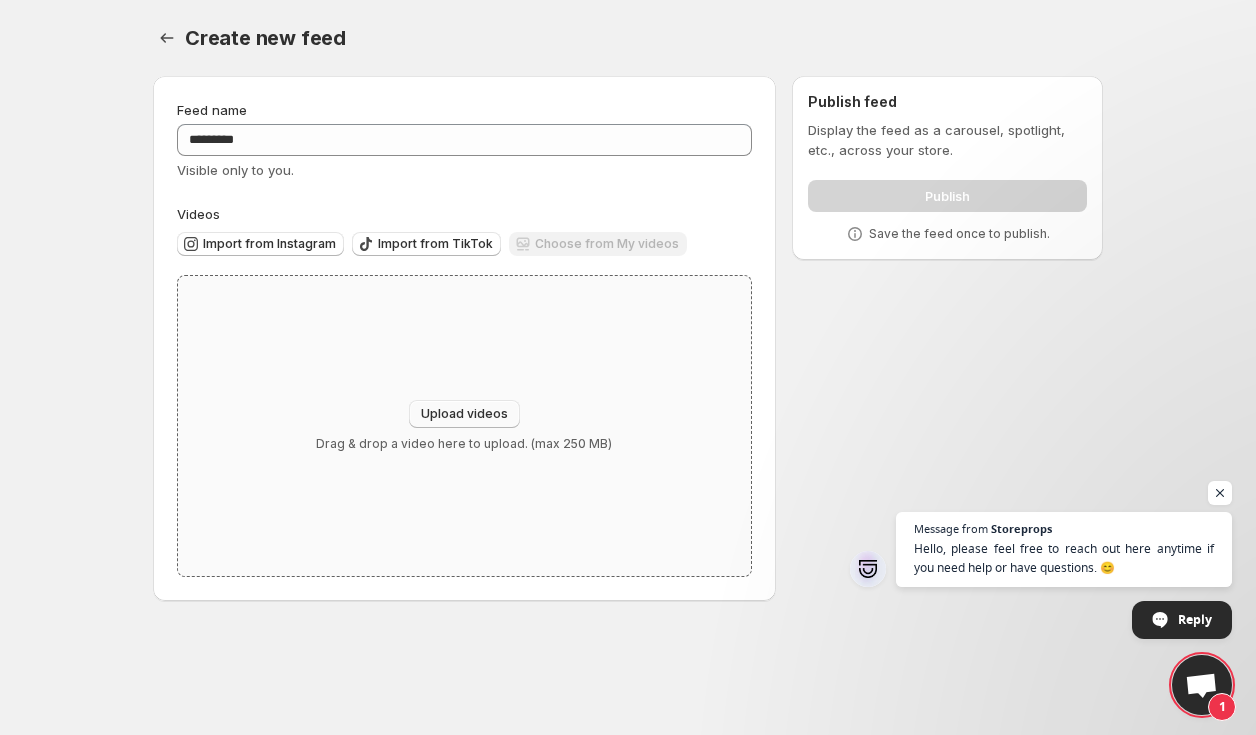 type on "**********" 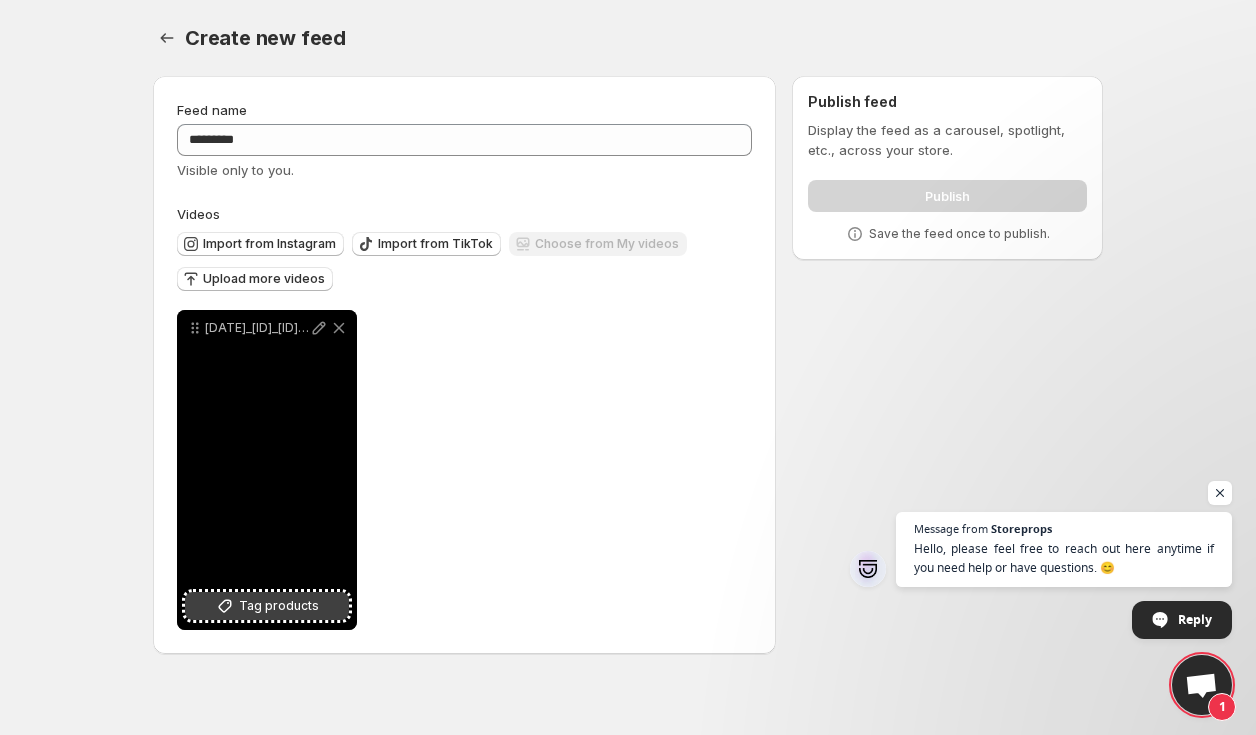 click on "Tag products" at bounding box center [279, 606] 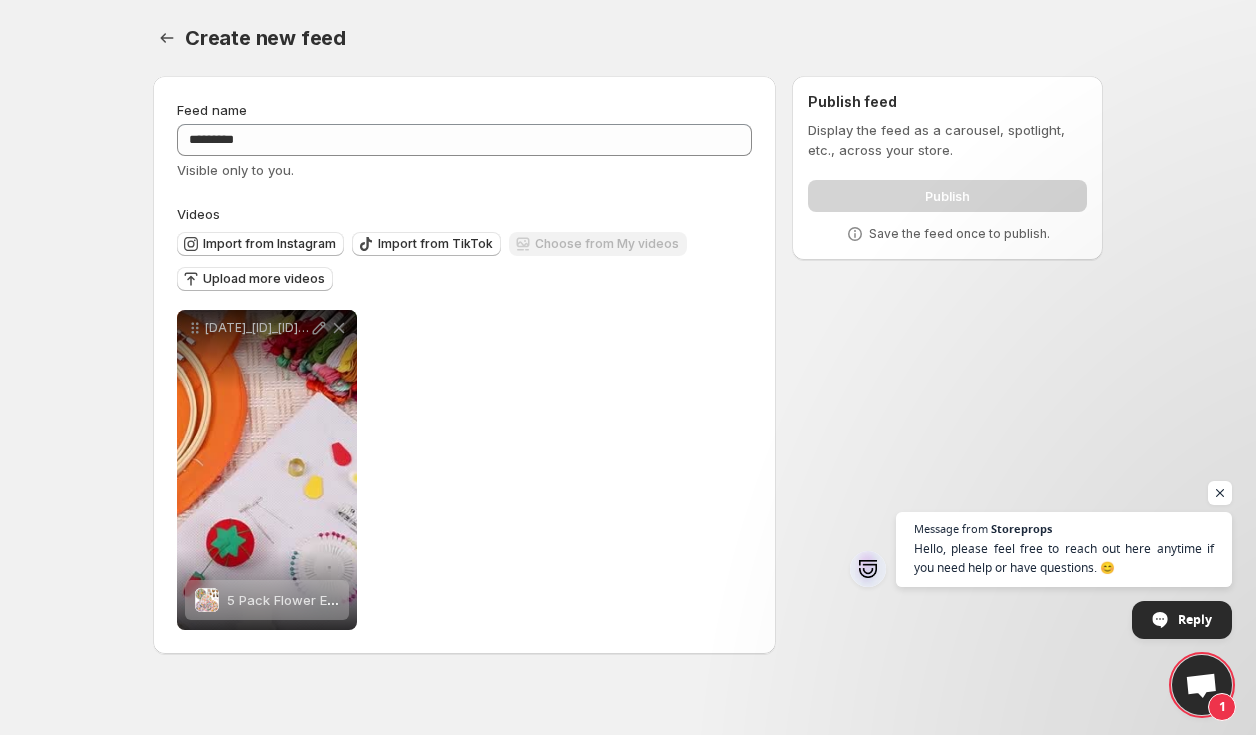 click on "**********" at bounding box center [620, 369] 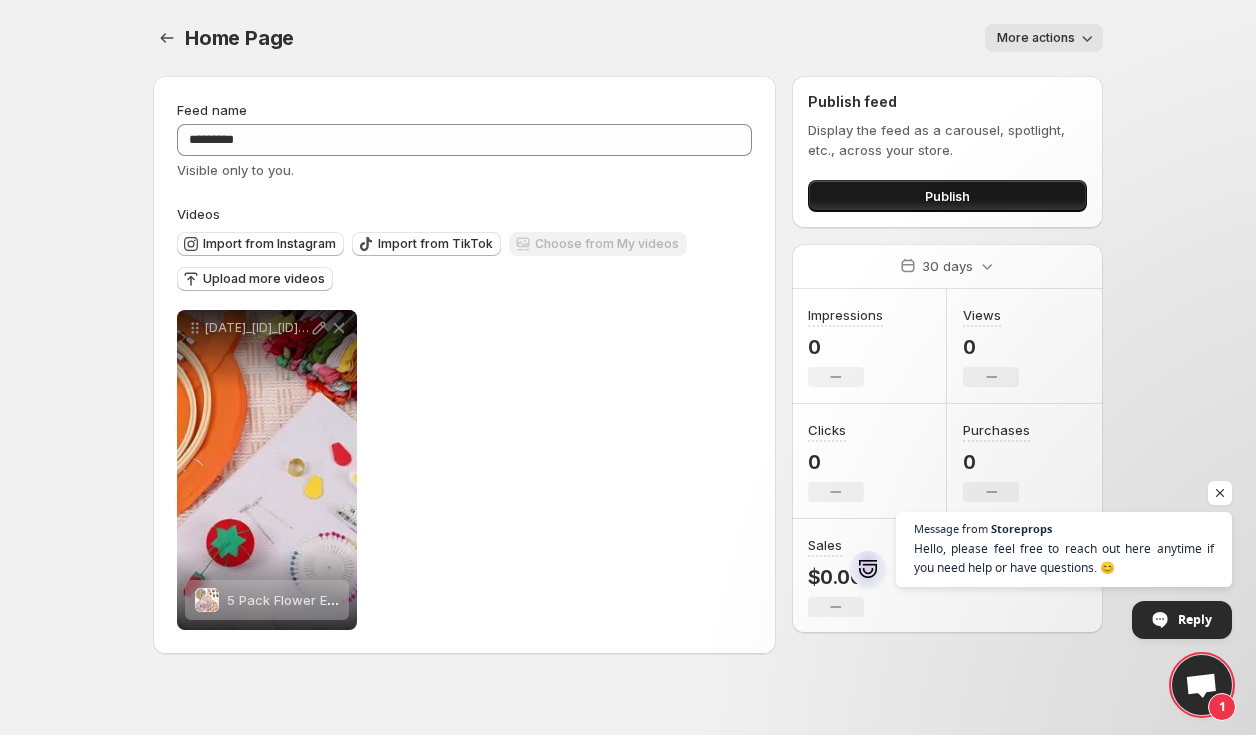 click on "Publish" at bounding box center [947, 196] 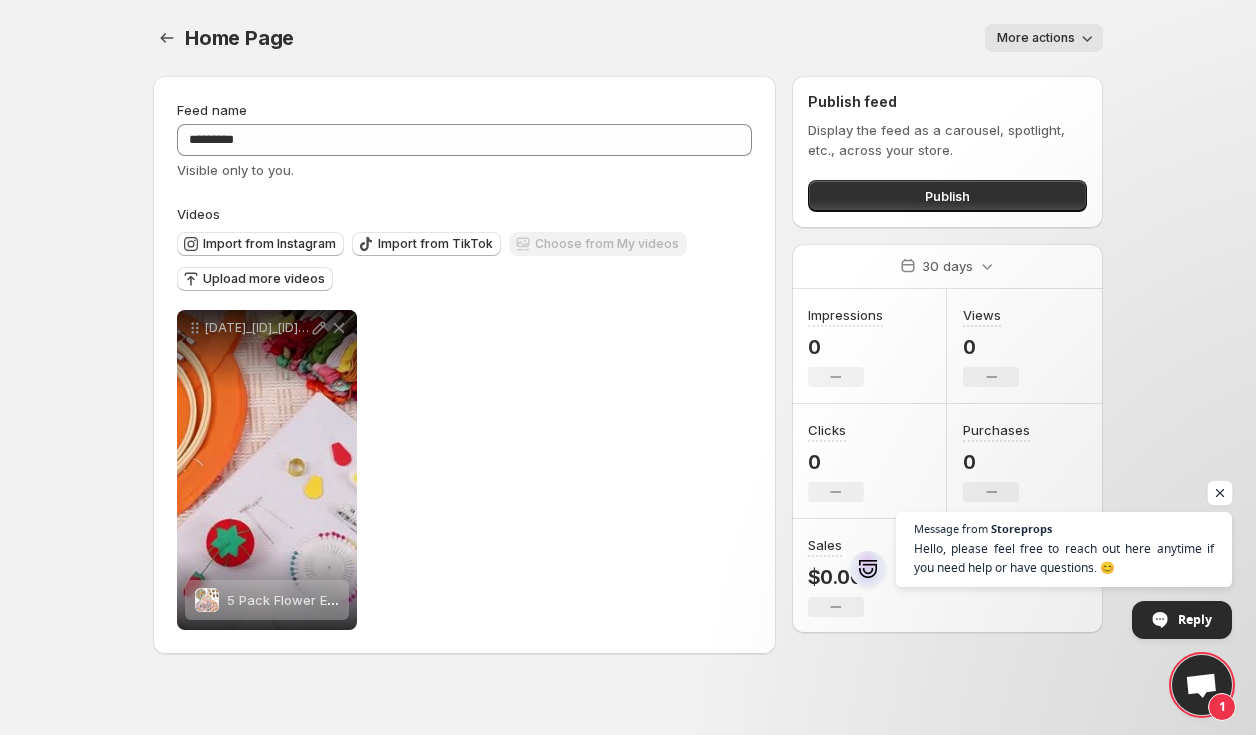 click at bounding box center [1220, 493] 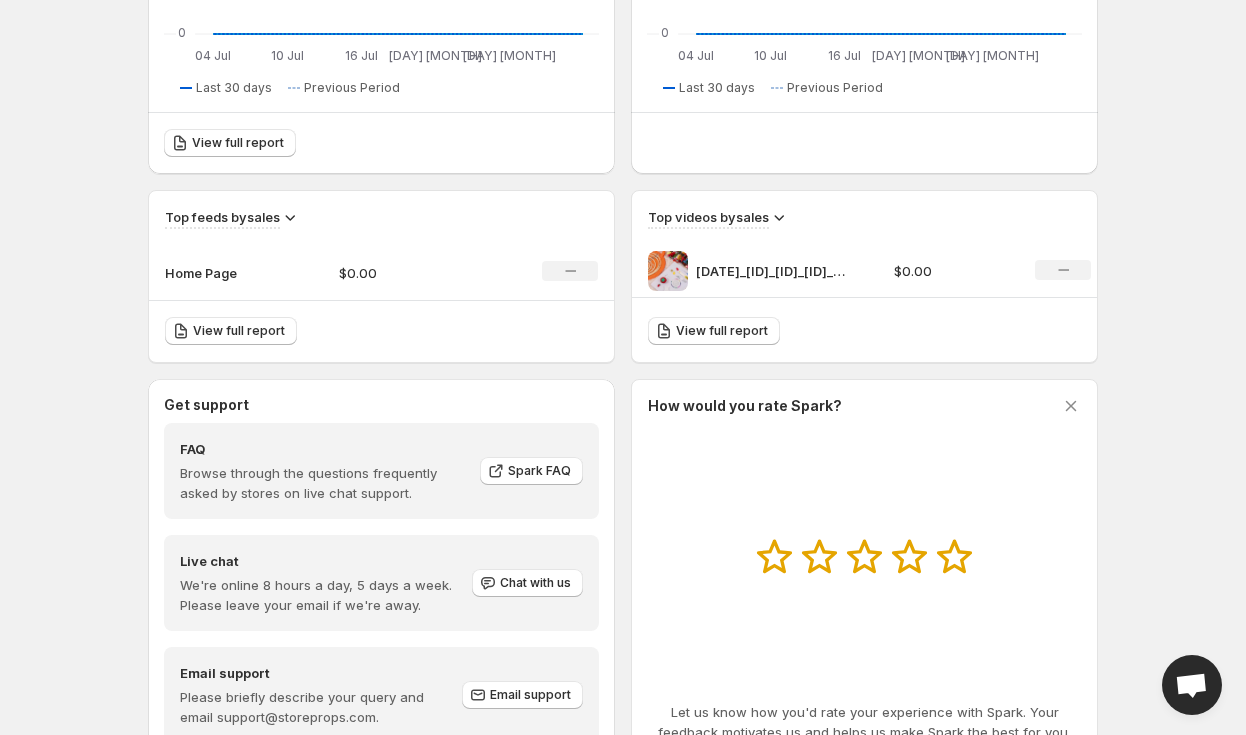 scroll, scrollTop: 519, scrollLeft: 0, axis: vertical 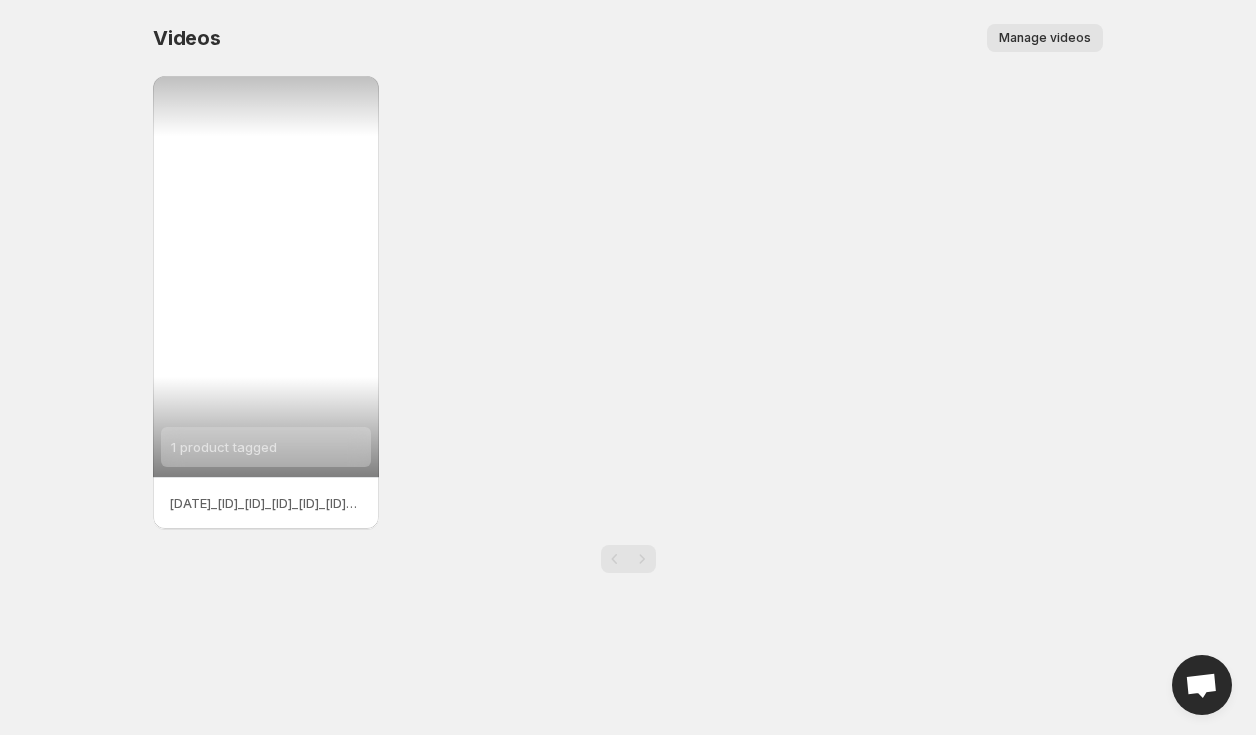 click on "1 product tagged" at bounding box center (266, 276) 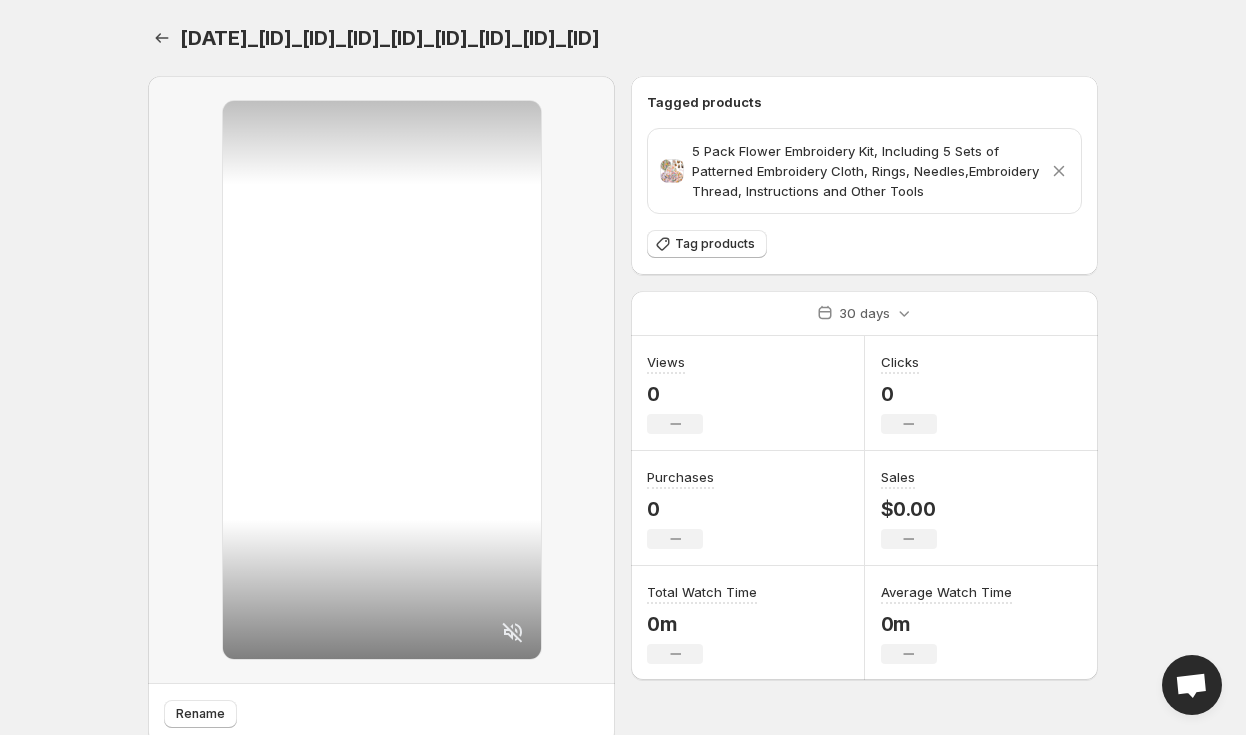 scroll, scrollTop: 72, scrollLeft: 0, axis: vertical 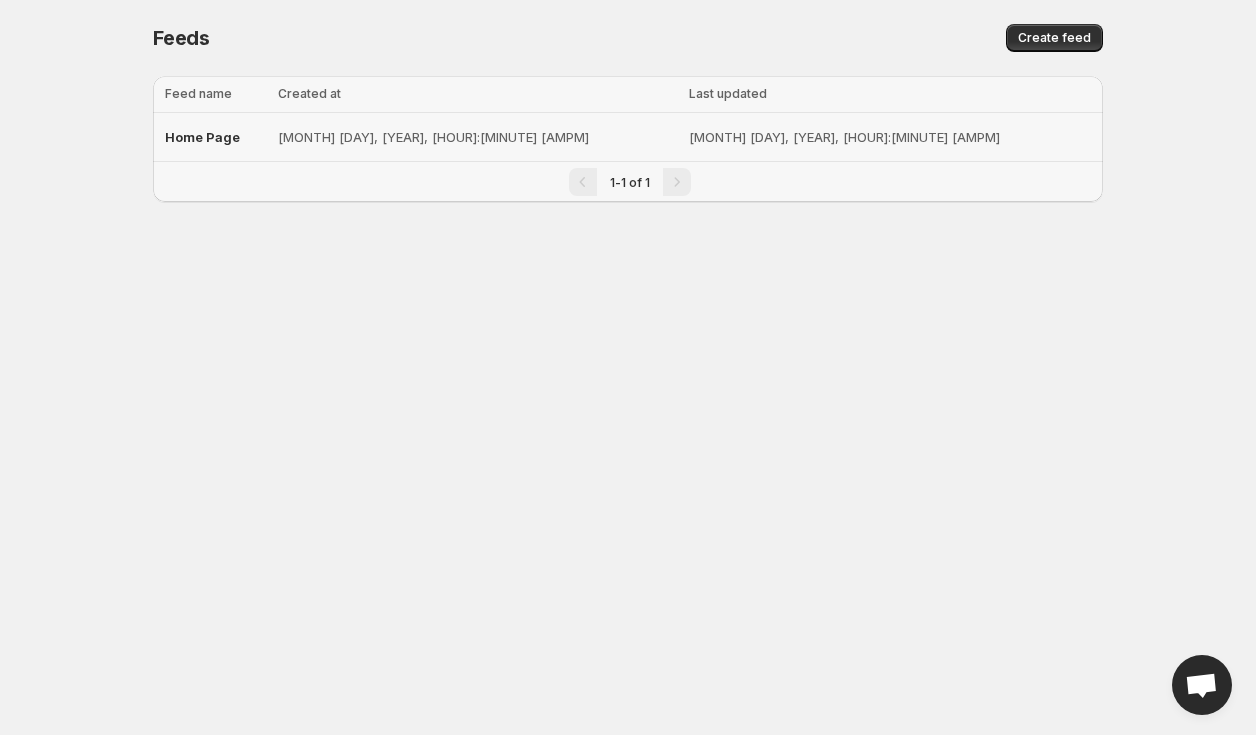 click on "Home Page" at bounding box center [215, 137] 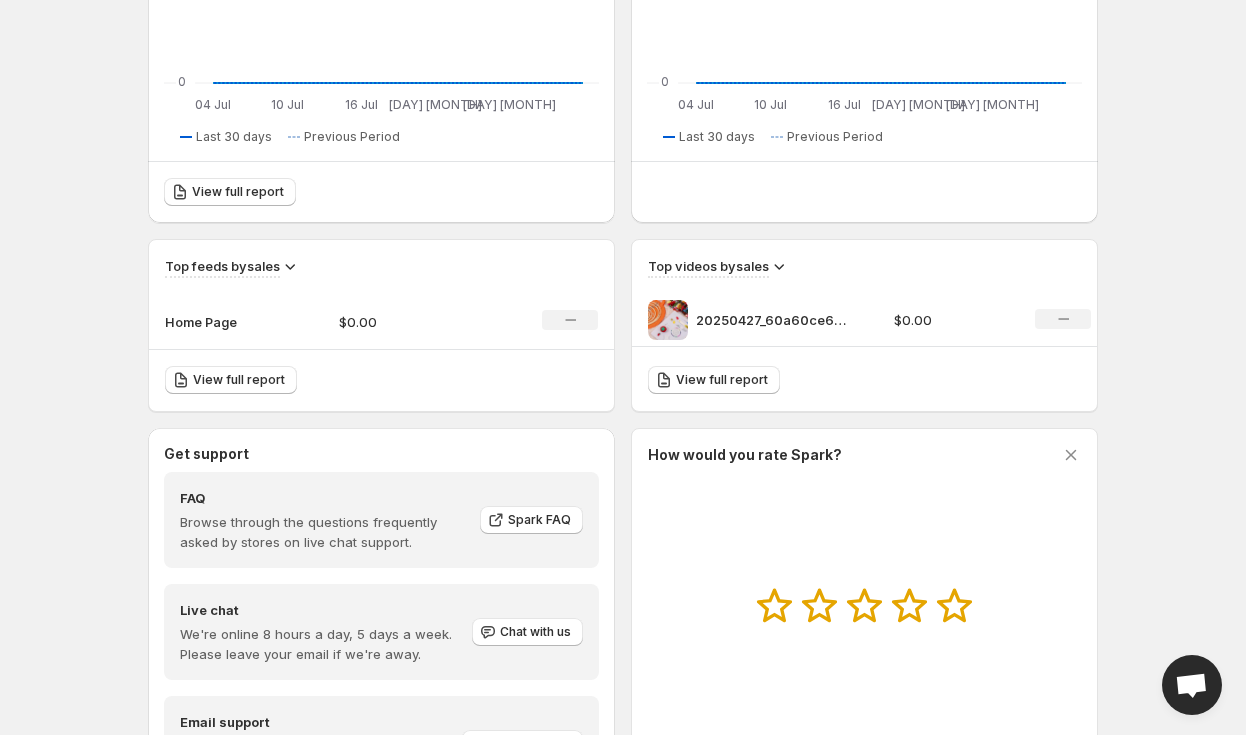 scroll, scrollTop: 468, scrollLeft: 0, axis: vertical 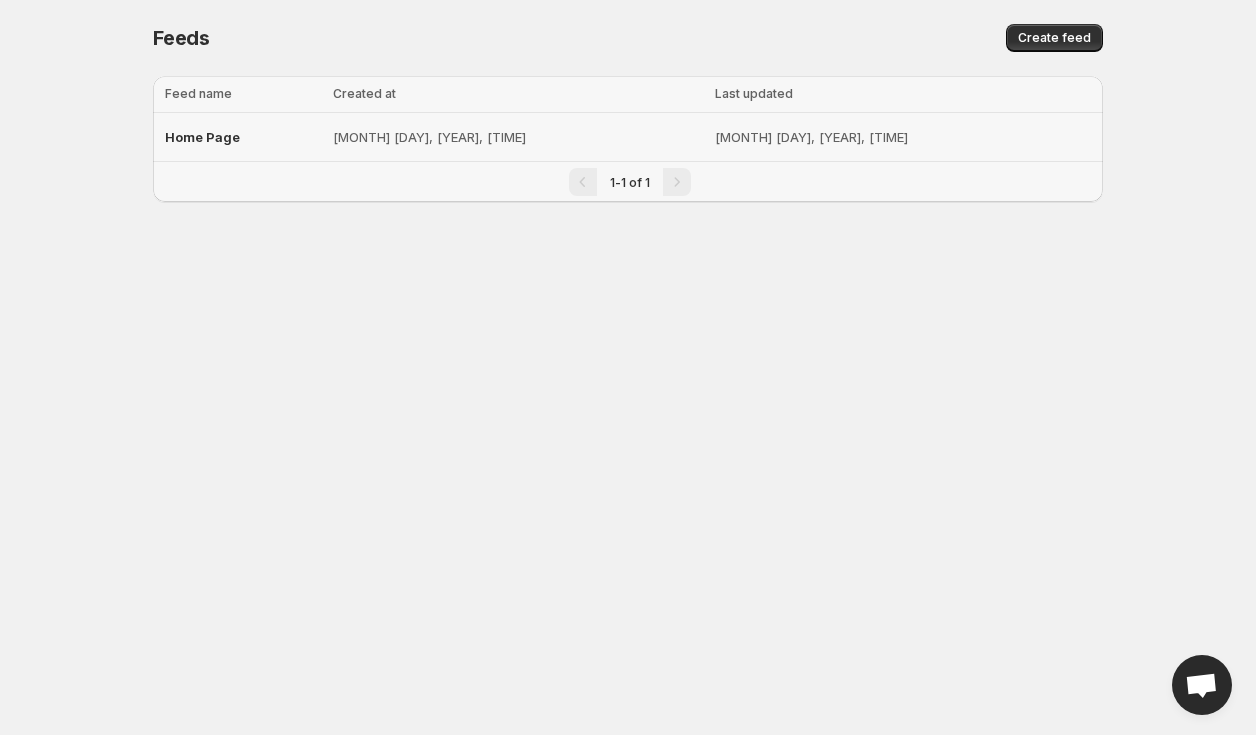 click on "Home Page" at bounding box center [202, 137] 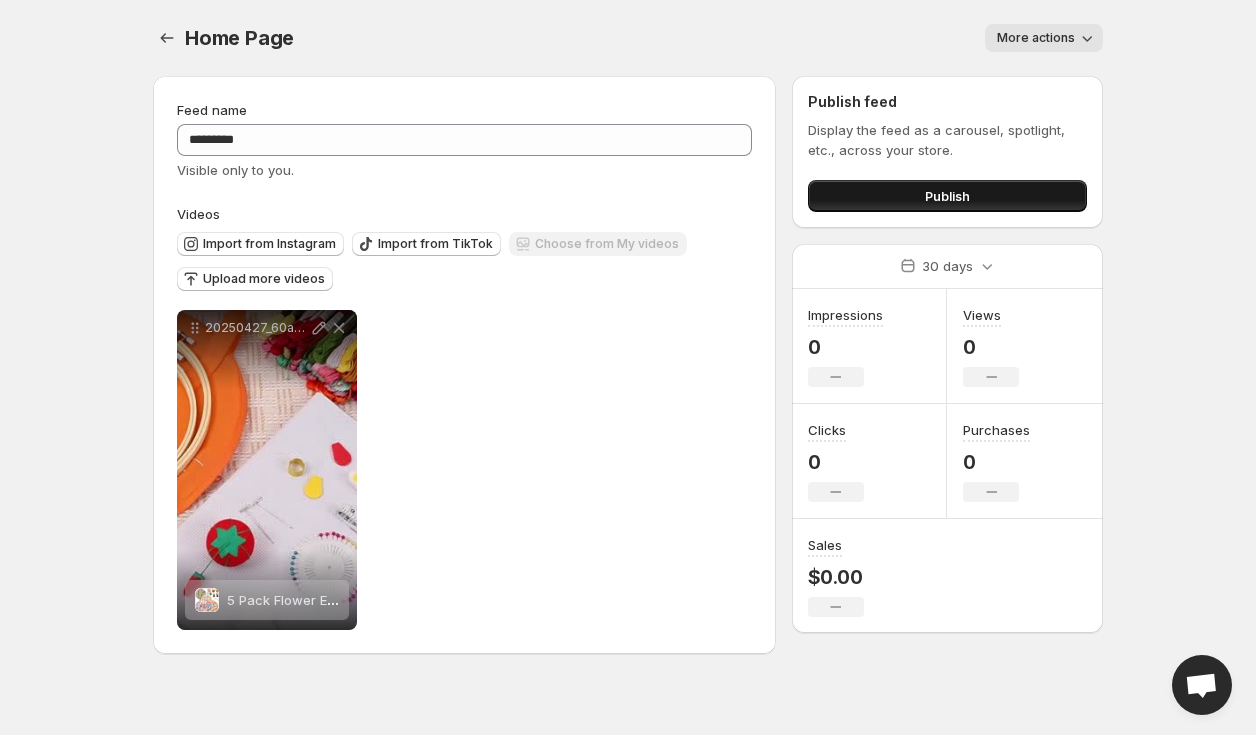 click on "Publish" at bounding box center (947, 196) 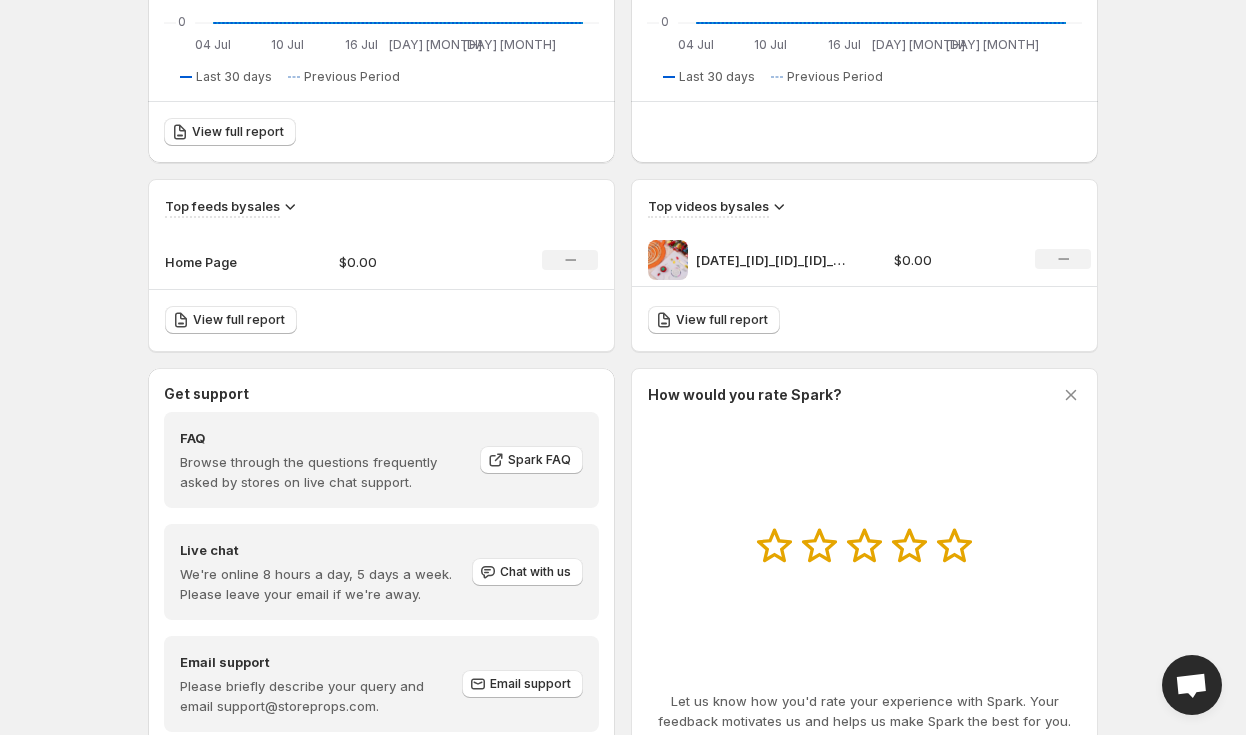 scroll, scrollTop: 587, scrollLeft: 0, axis: vertical 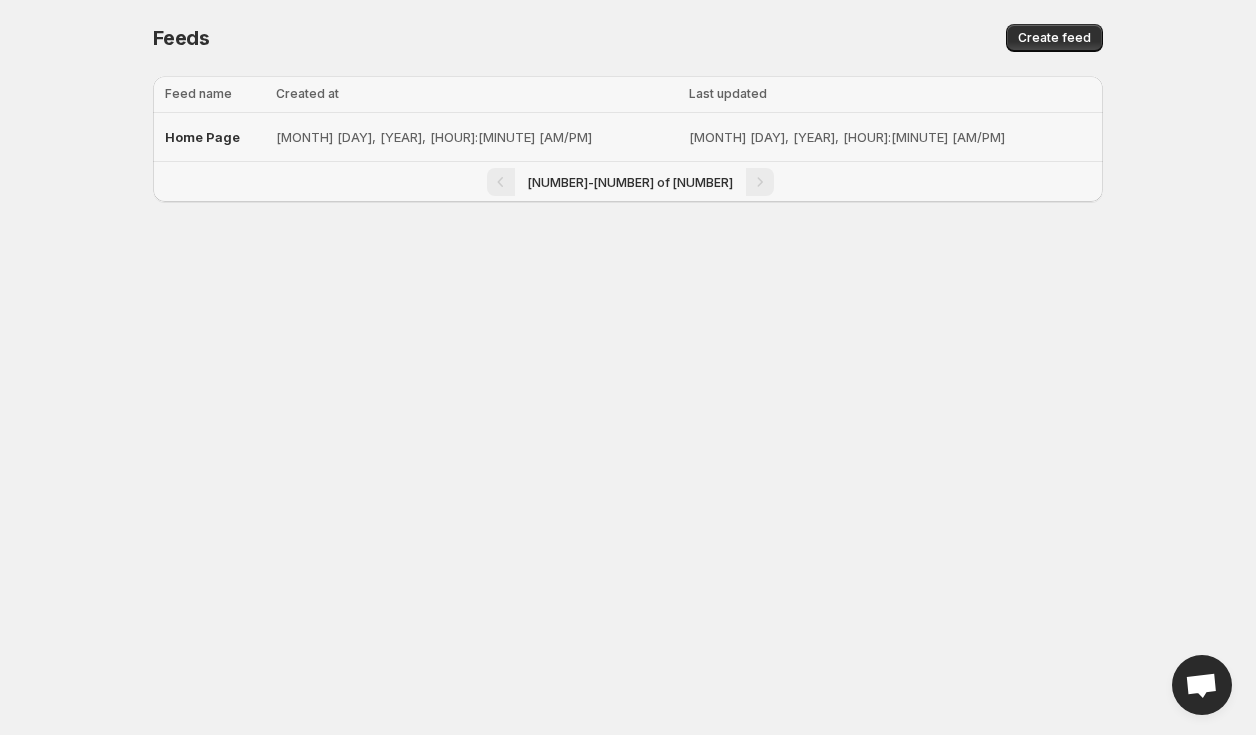 click on "Home Page" at bounding box center (214, 137) 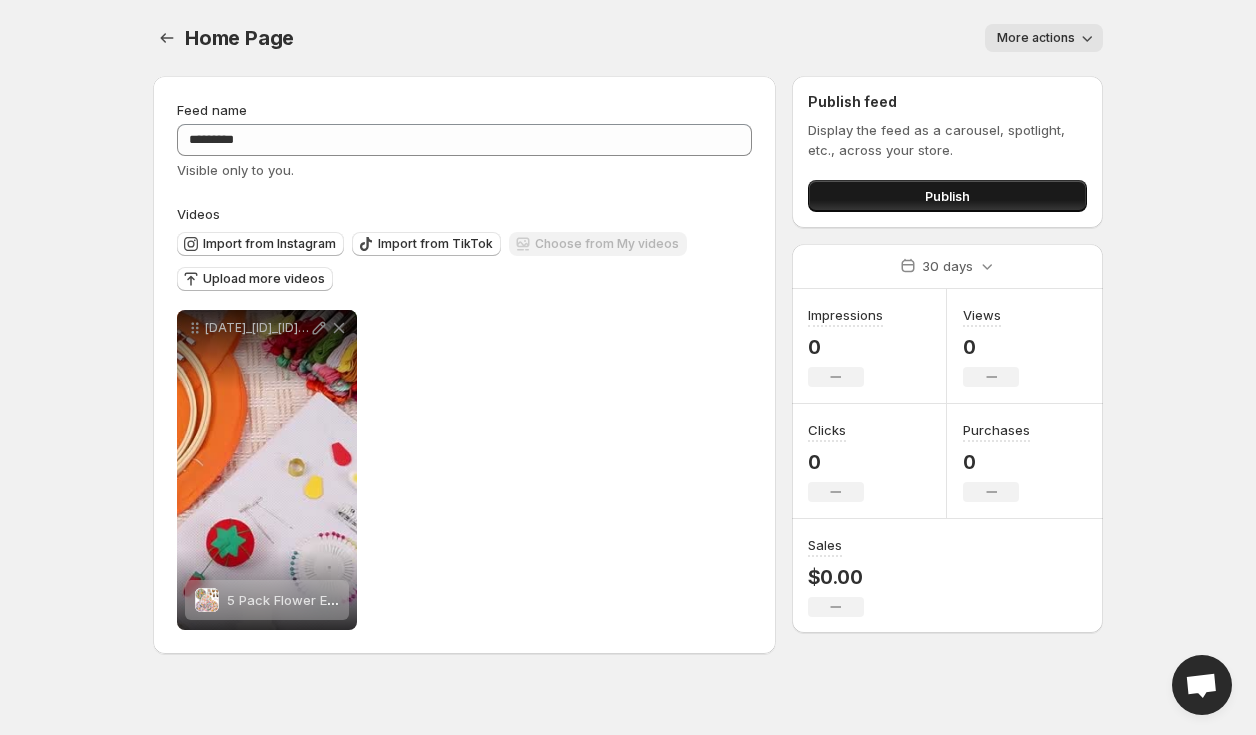 click on "Publish" at bounding box center [947, 196] 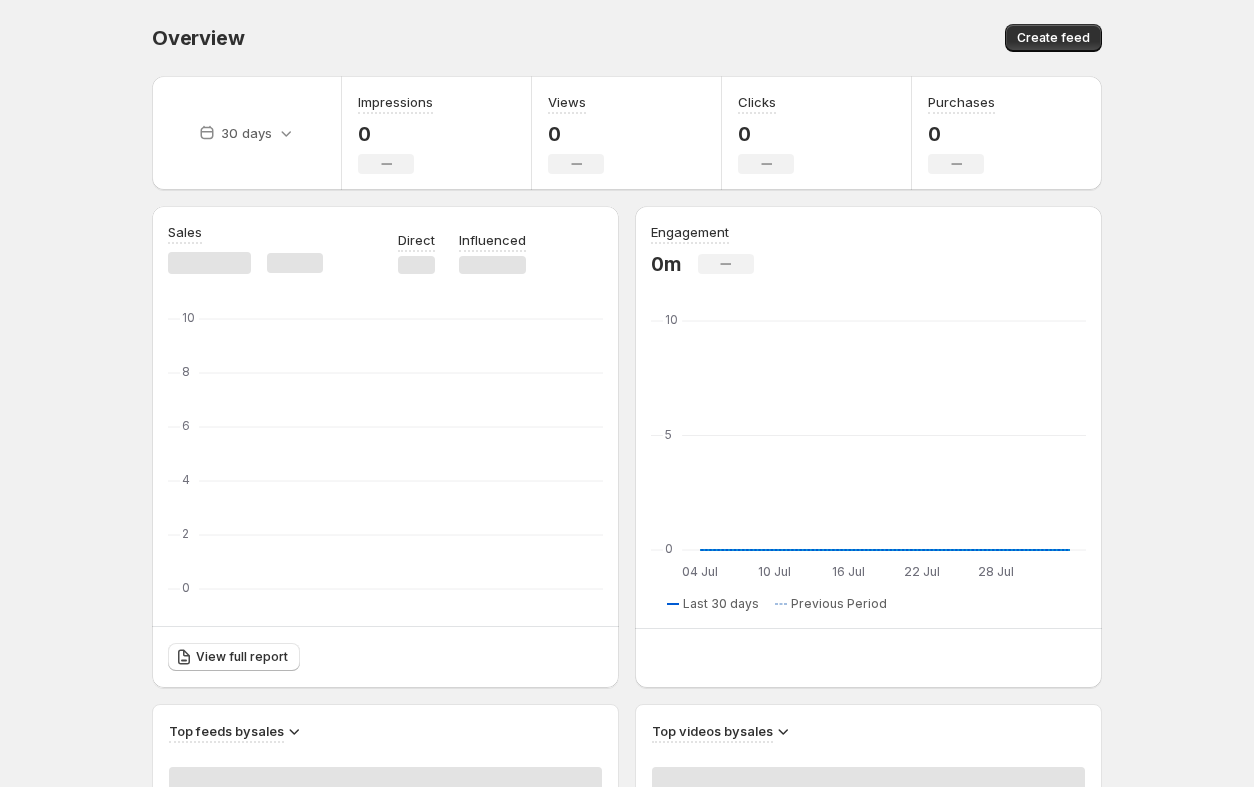scroll, scrollTop: 0, scrollLeft: 0, axis: both 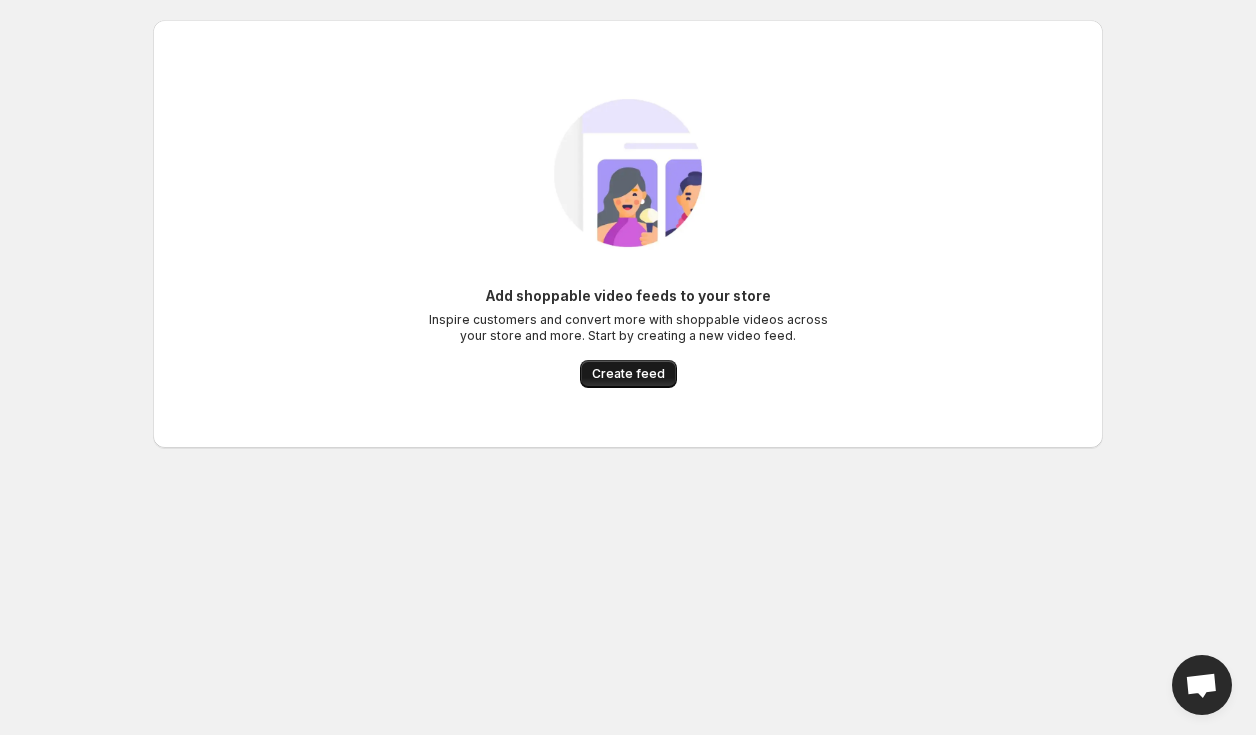 click on "Create feed" at bounding box center (628, 374) 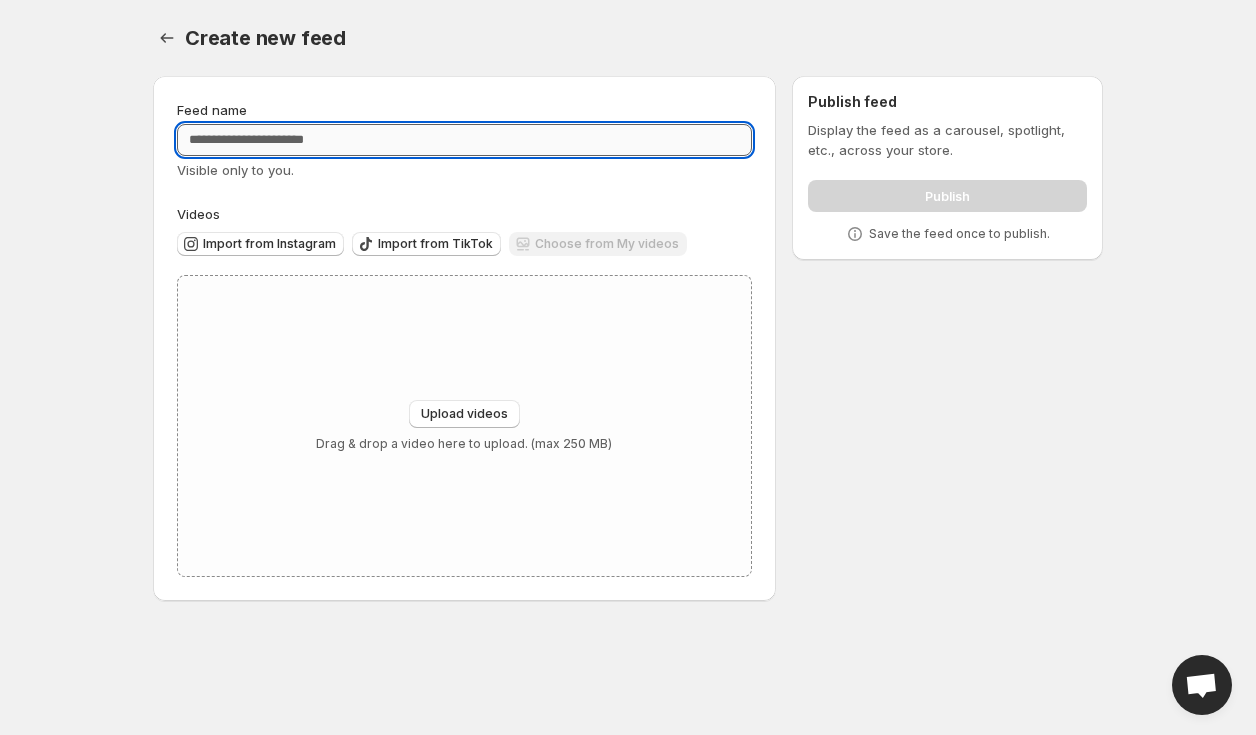 click on "Feed name" at bounding box center (464, 140) 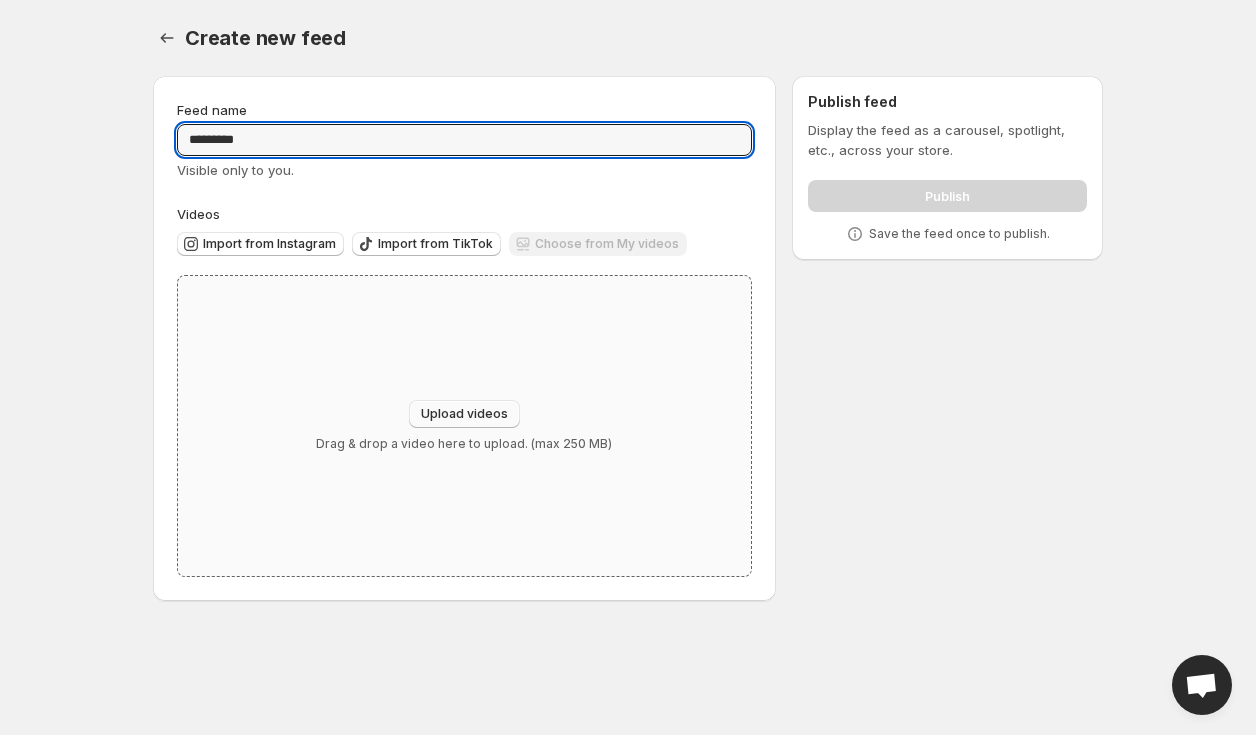 type on "*********" 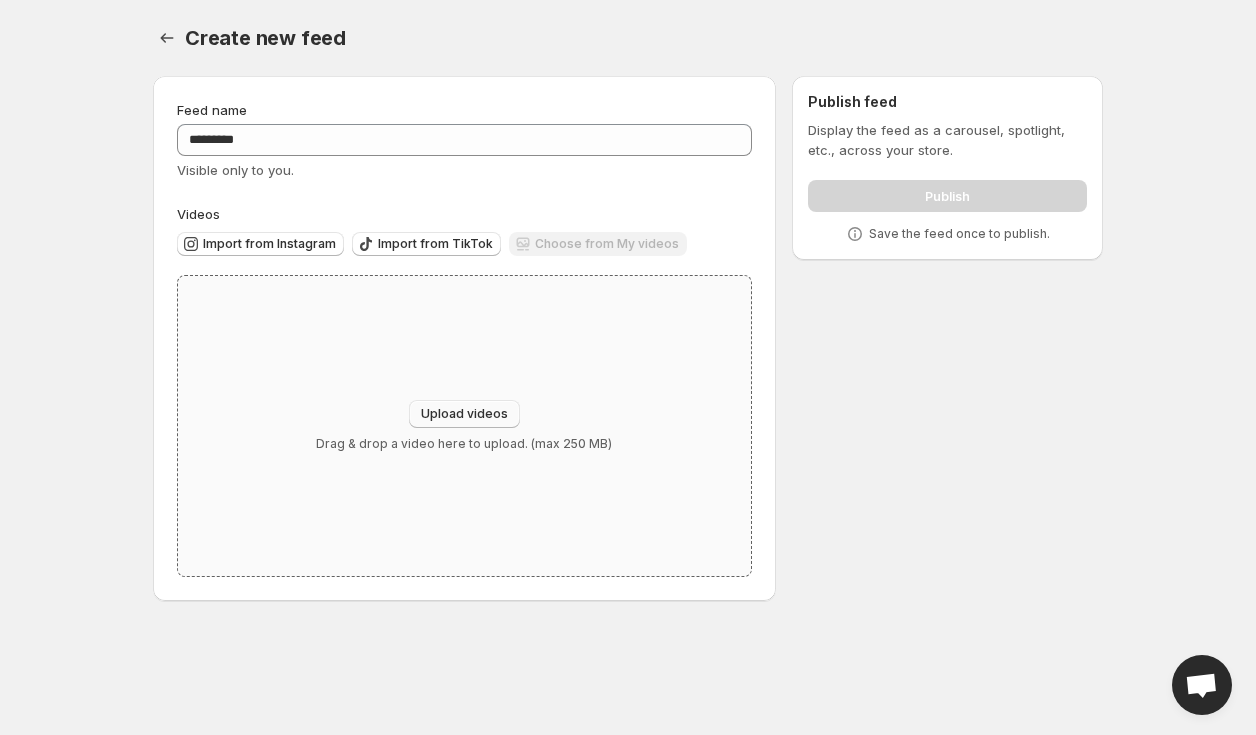 click on "Upload videos" at bounding box center [464, 414] 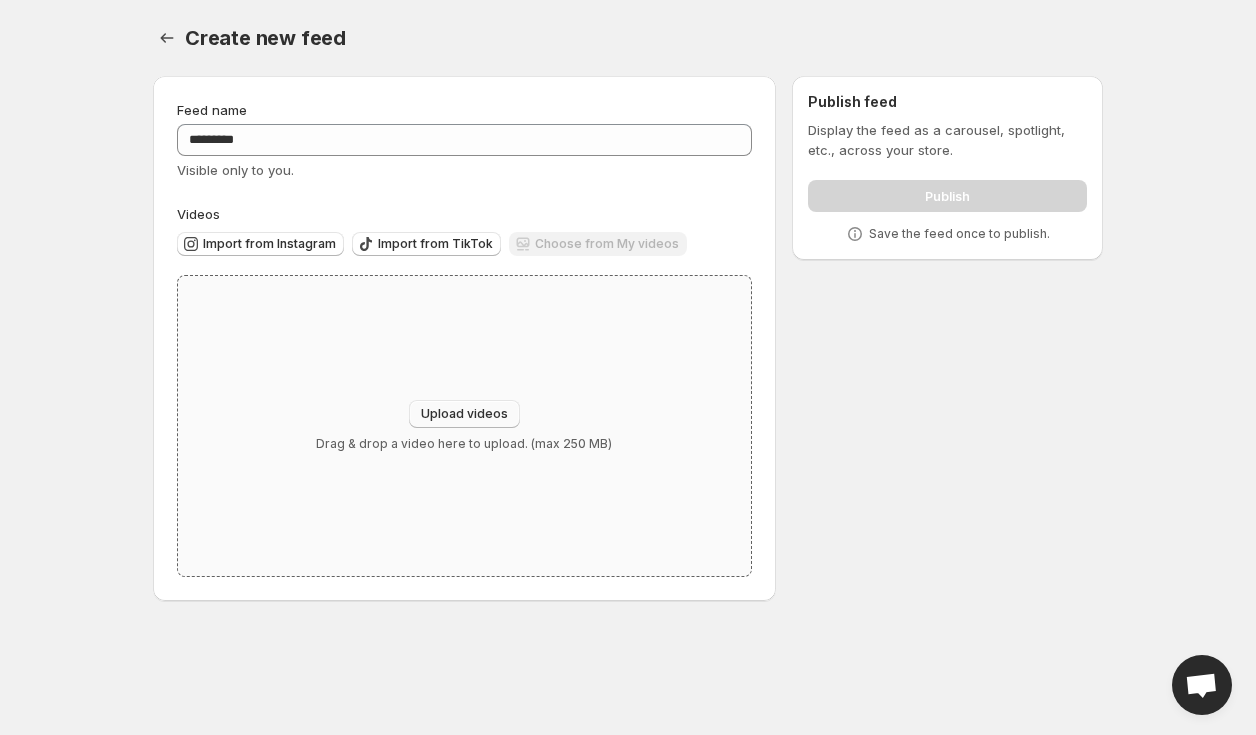 type on "**********" 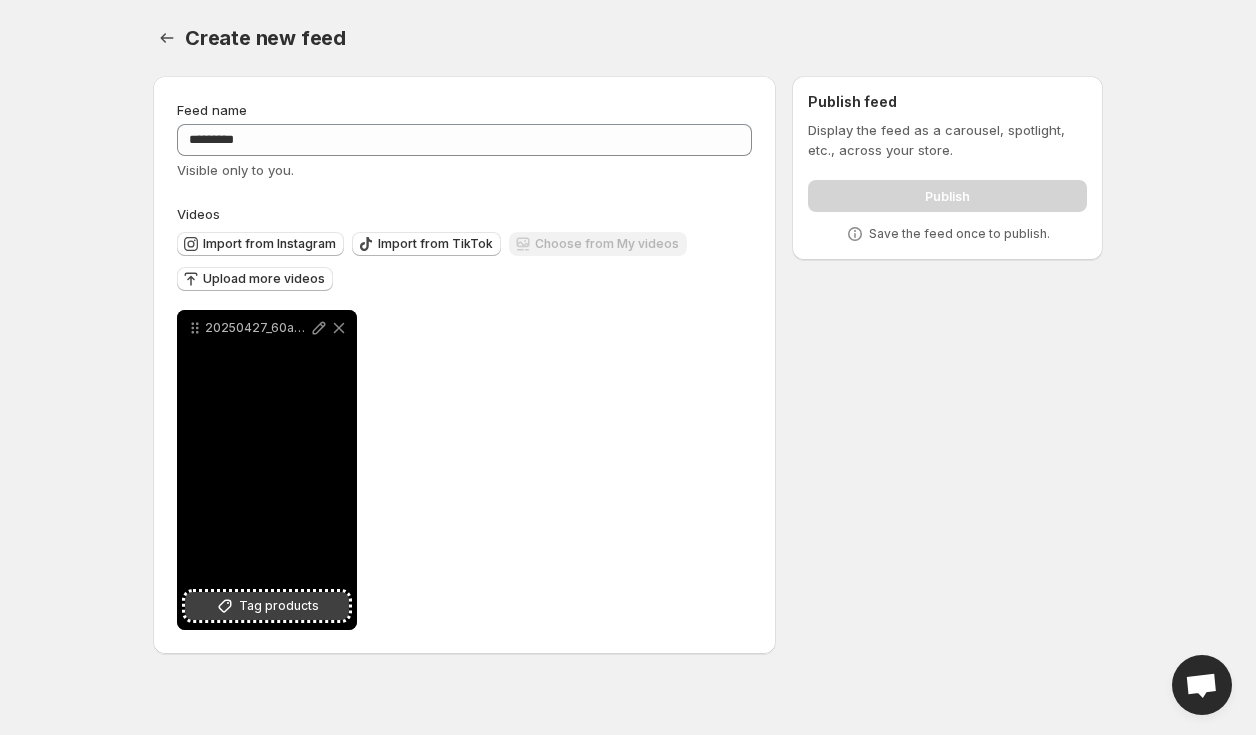 click on "Tag products" at bounding box center (267, 606) 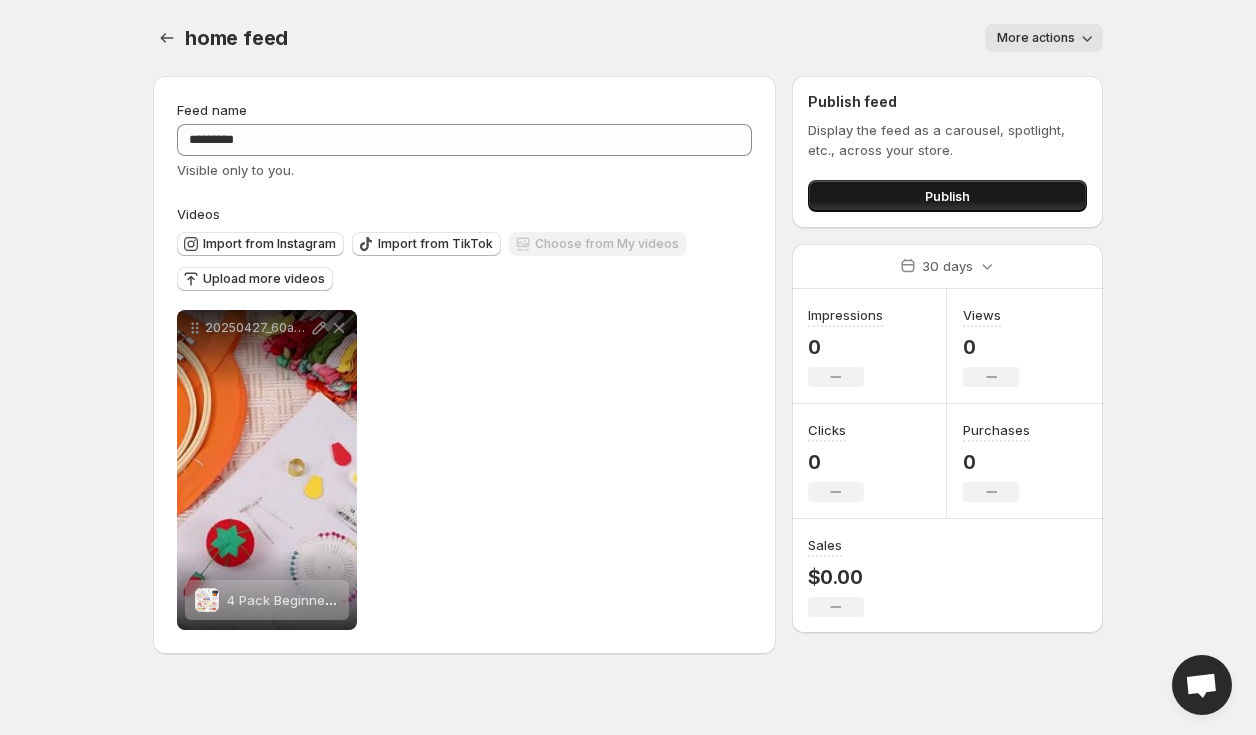 click on "Publish" at bounding box center [947, 196] 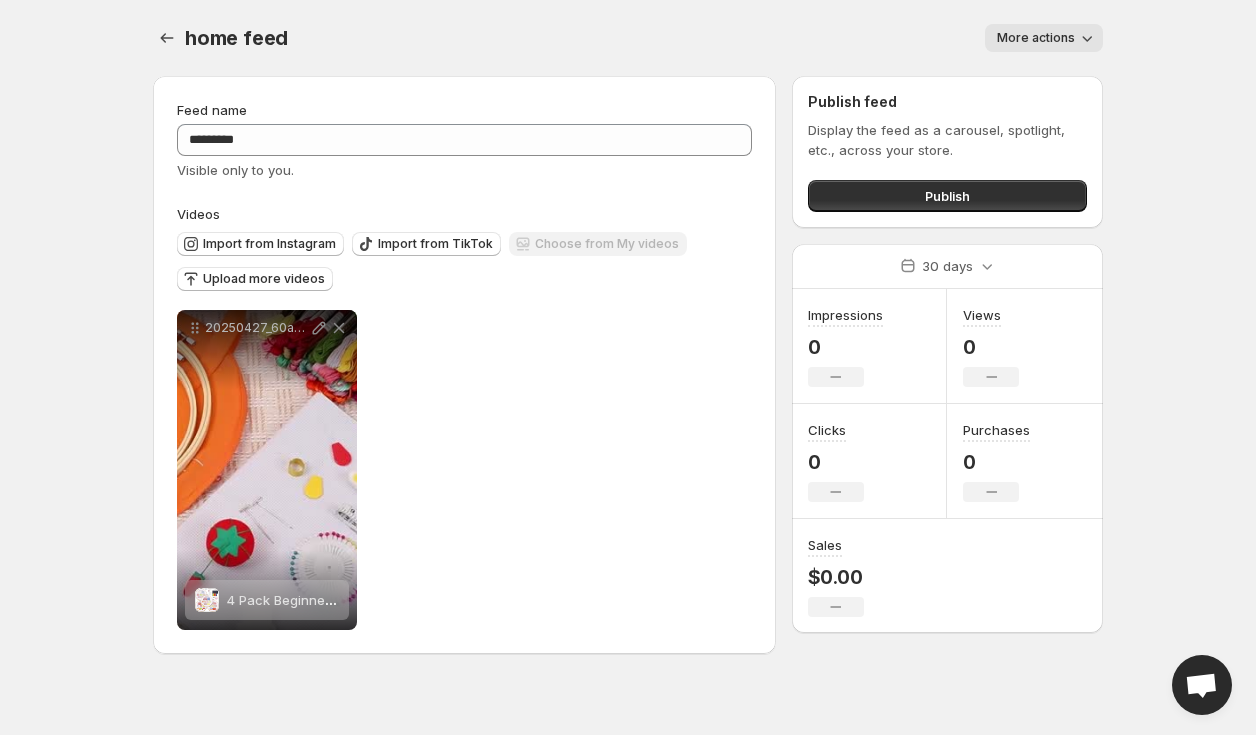 click on "**********" at bounding box center [628, 367] 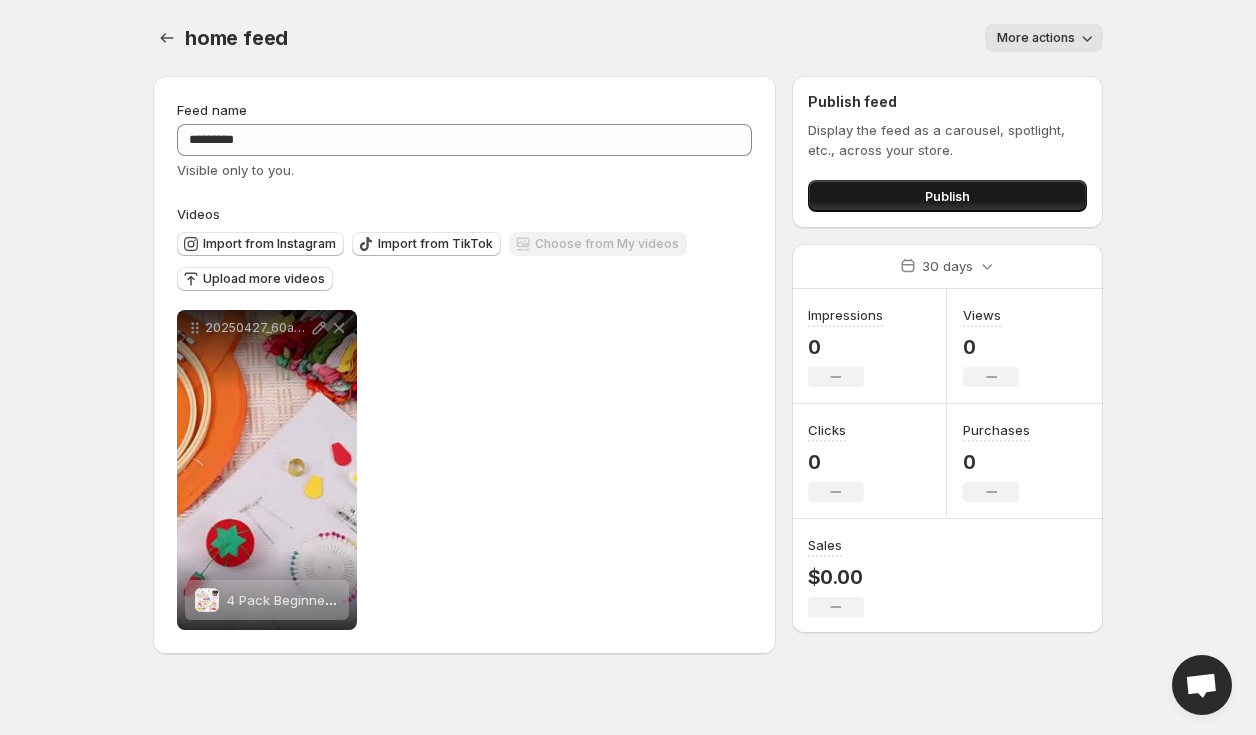 click on "Publish" at bounding box center (947, 196) 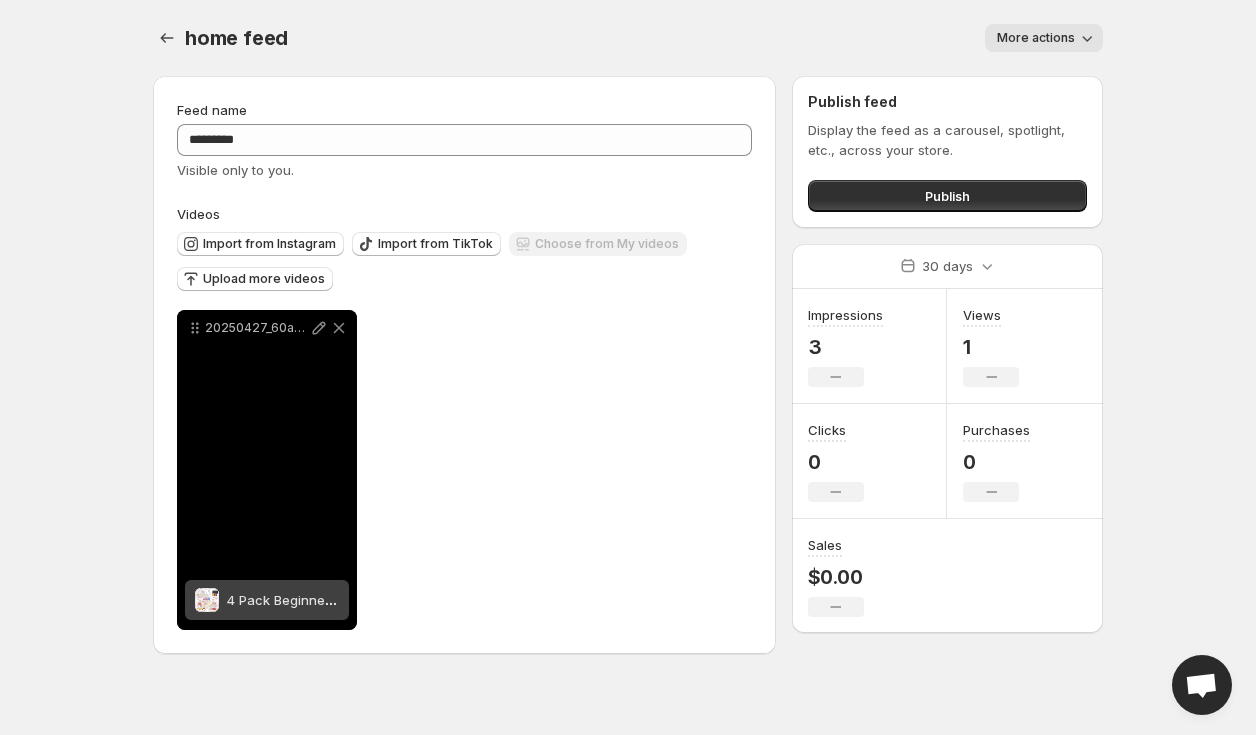 click on "20250427_60a60ce68ad155fb_517015389807_264203197091564_published_mp4_264_hd_taobao" at bounding box center (267, 470) 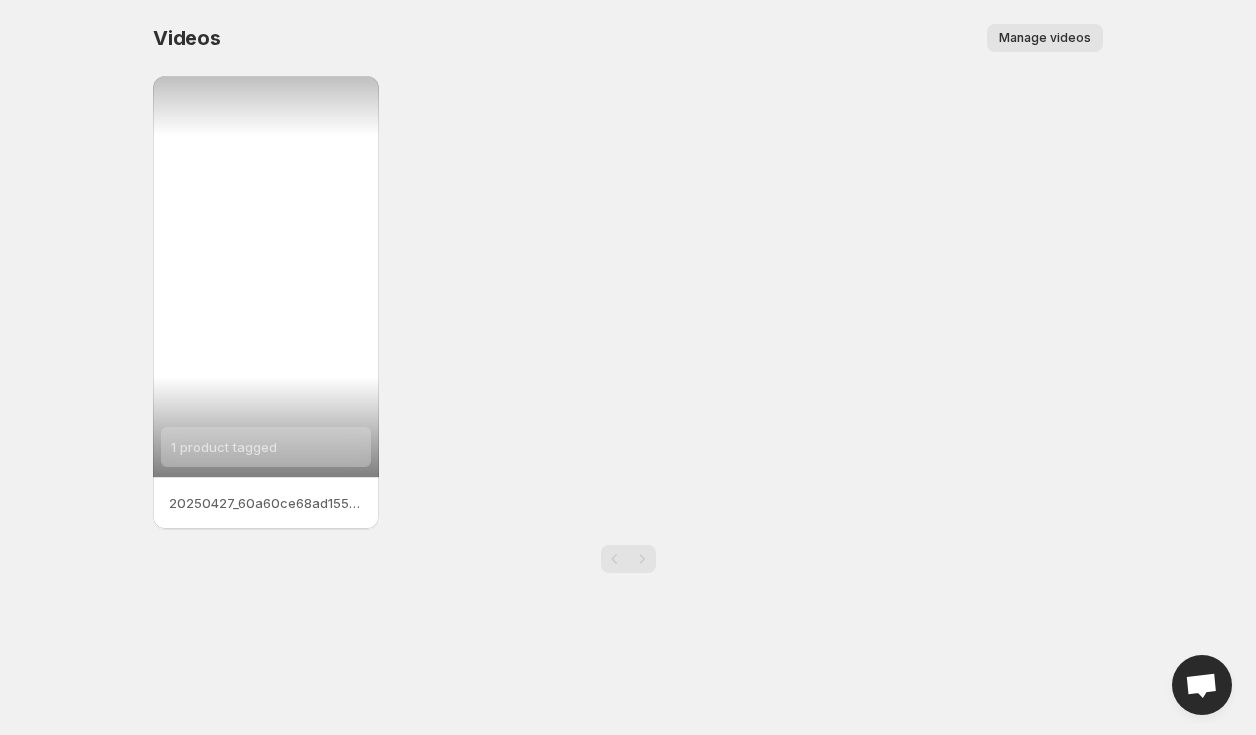 click on "1 product tagged" at bounding box center [266, 276] 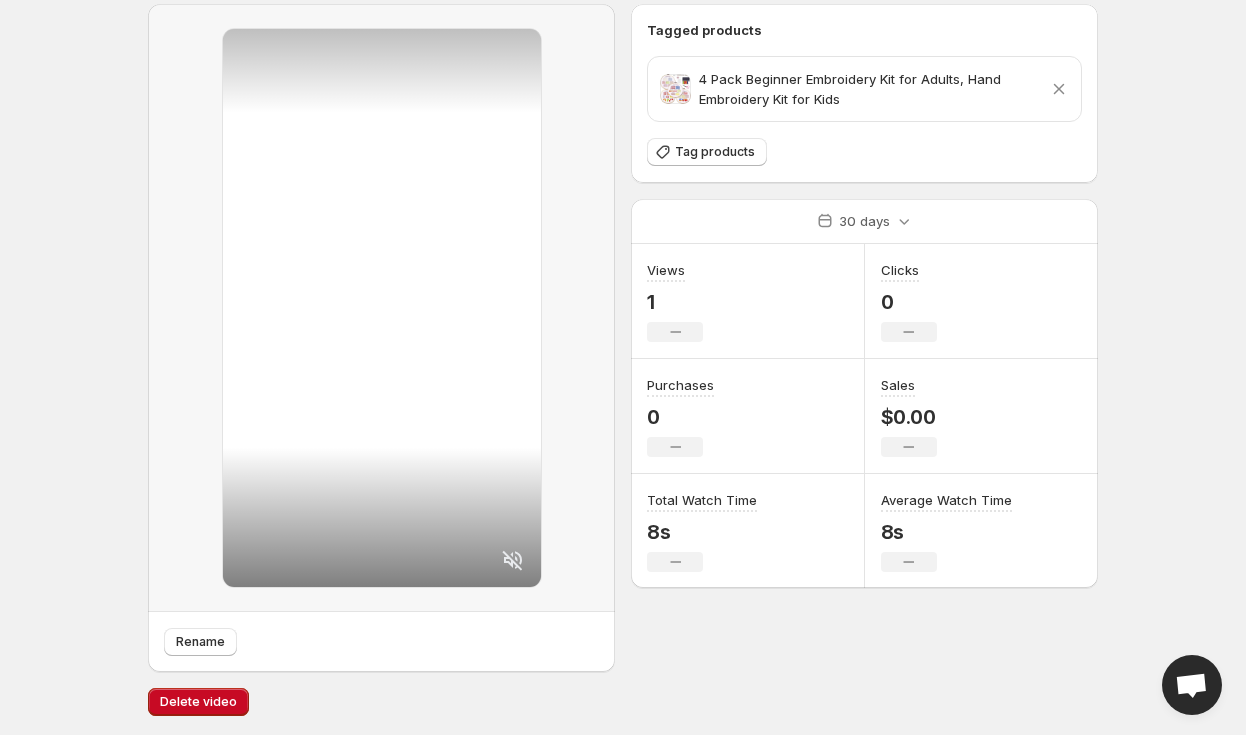scroll, scrollTop: 0, scrollLeft: 0, axis: both 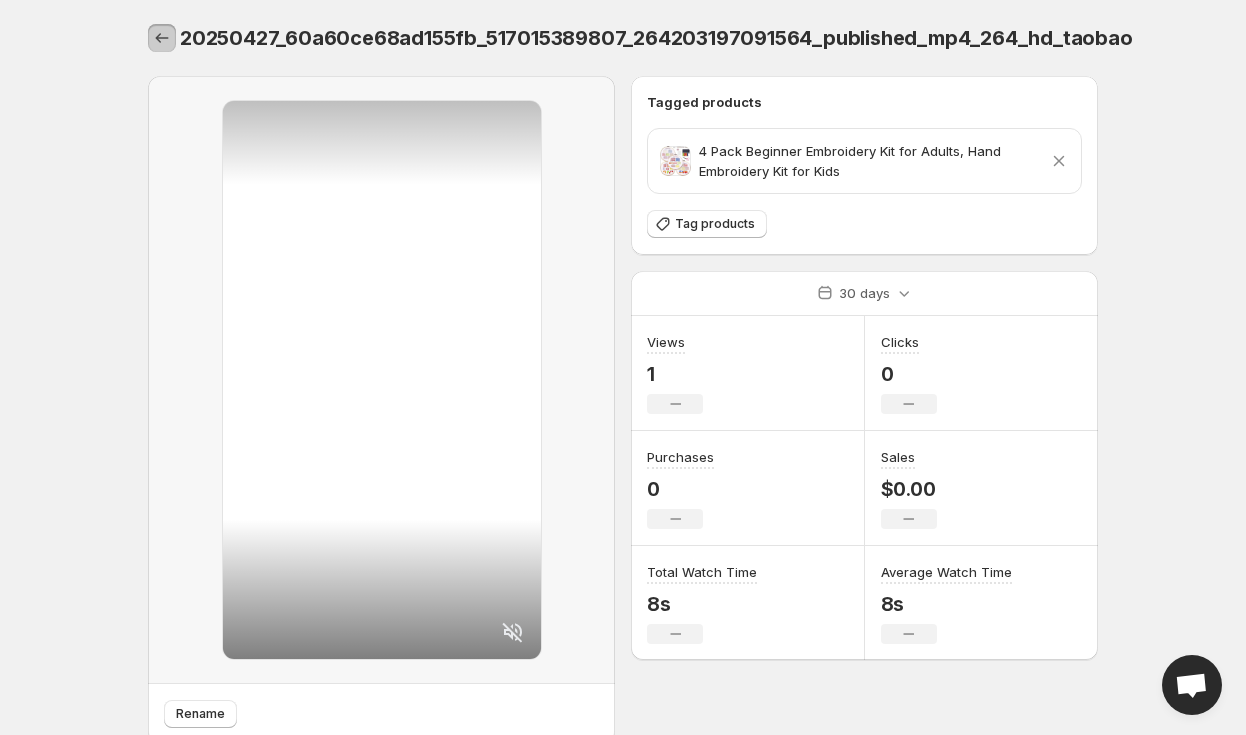 click 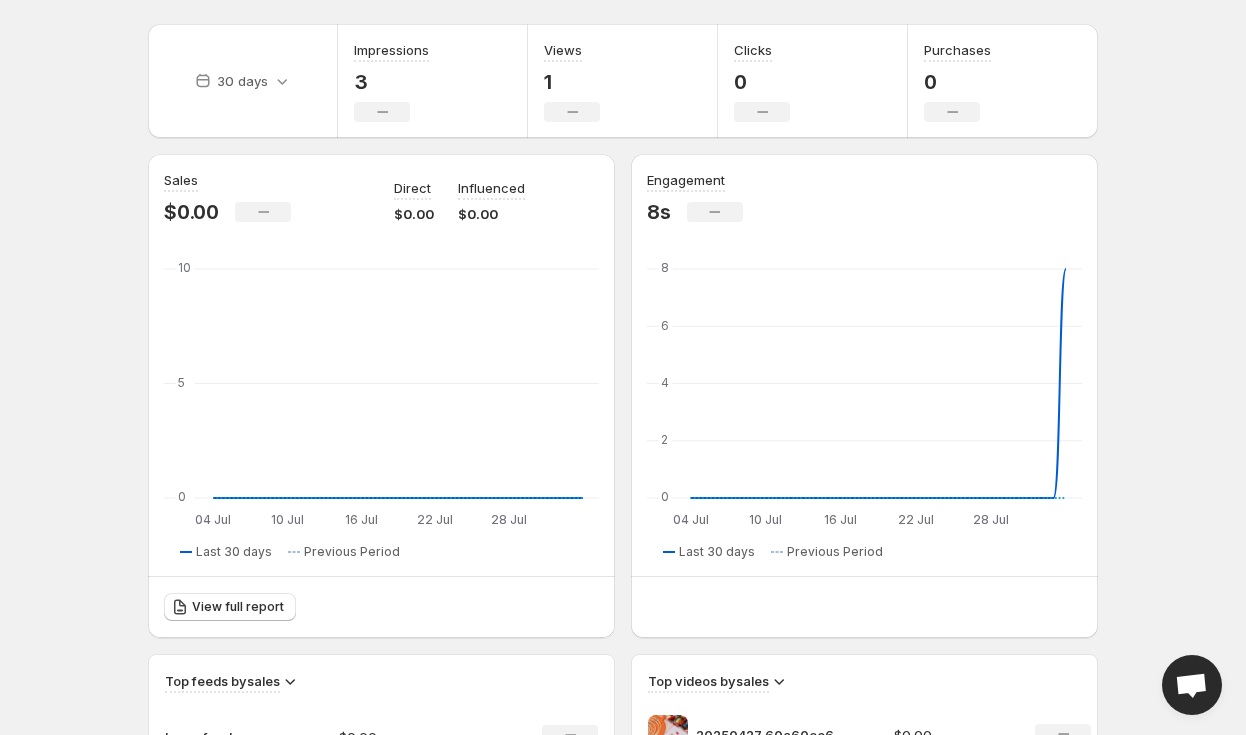 scroll, scrollTop: 0, scrollLeft: 0, axis: both 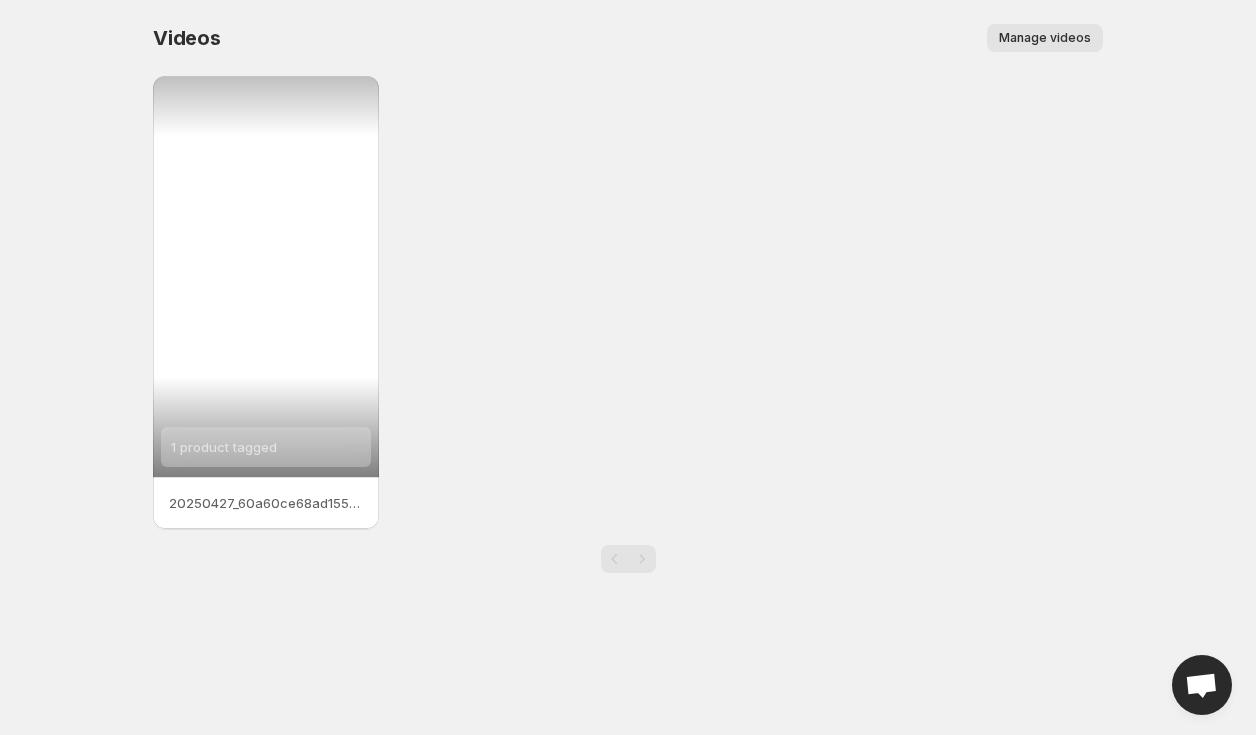 click on "1 product tagged" at bounding box center (266, 276) 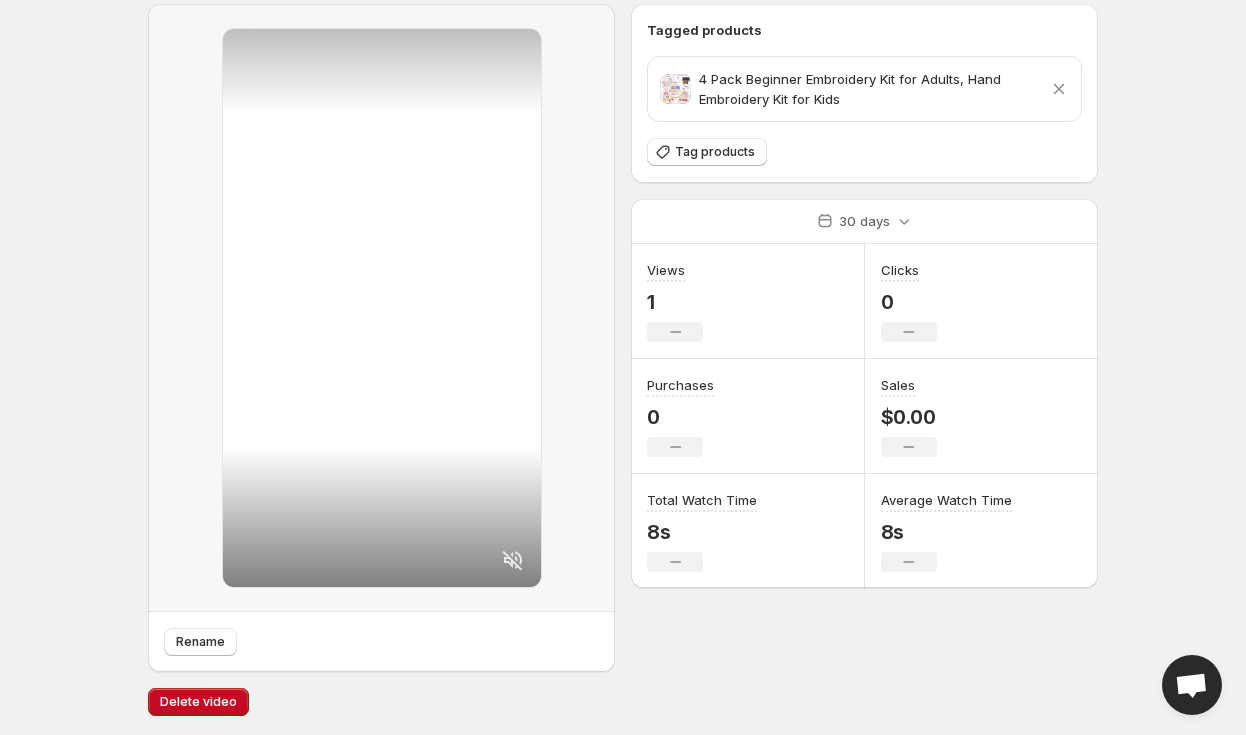 scroll, scrollTop: 0, scrollLeft: 0, axis: both 